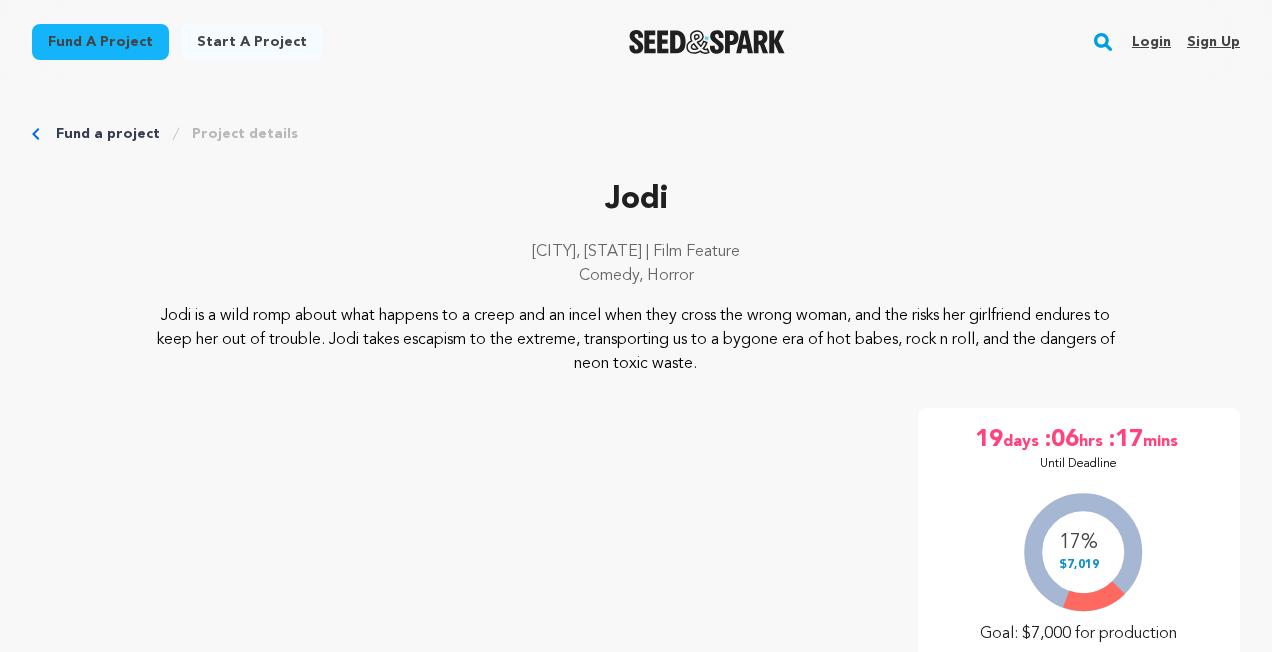 scroll, scrollTop: 0, scrollLeft: 0, axis: both 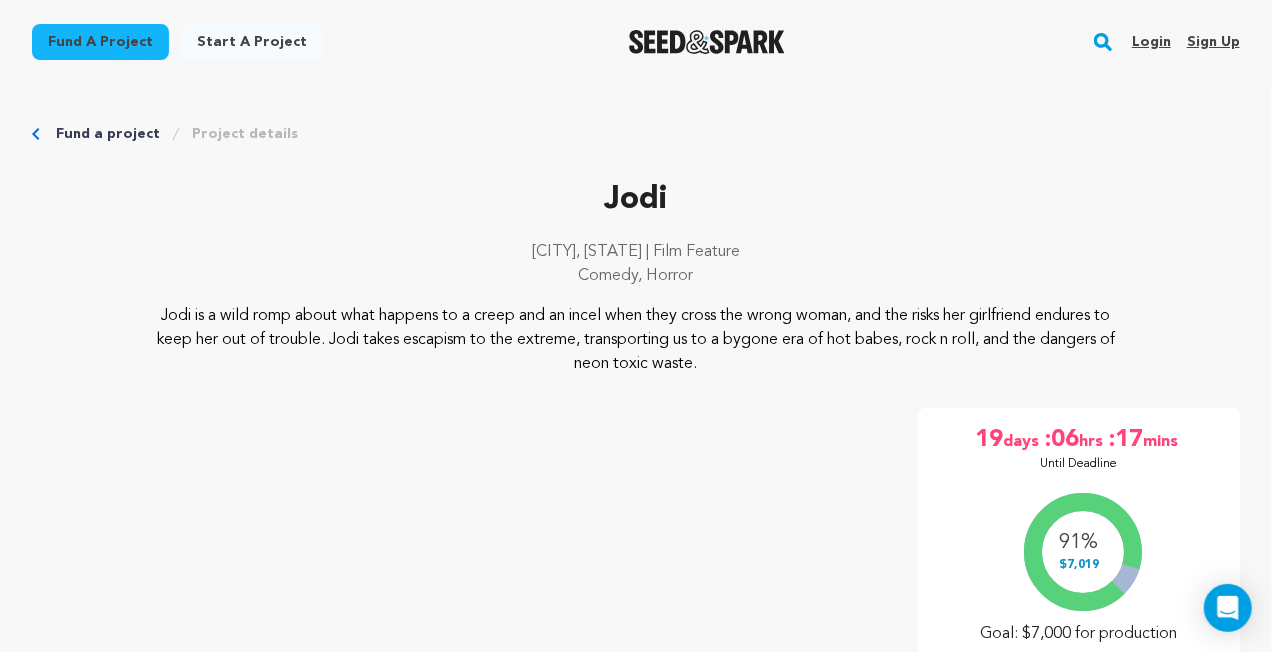 click on "Login" at bounding box center [1151, 42] 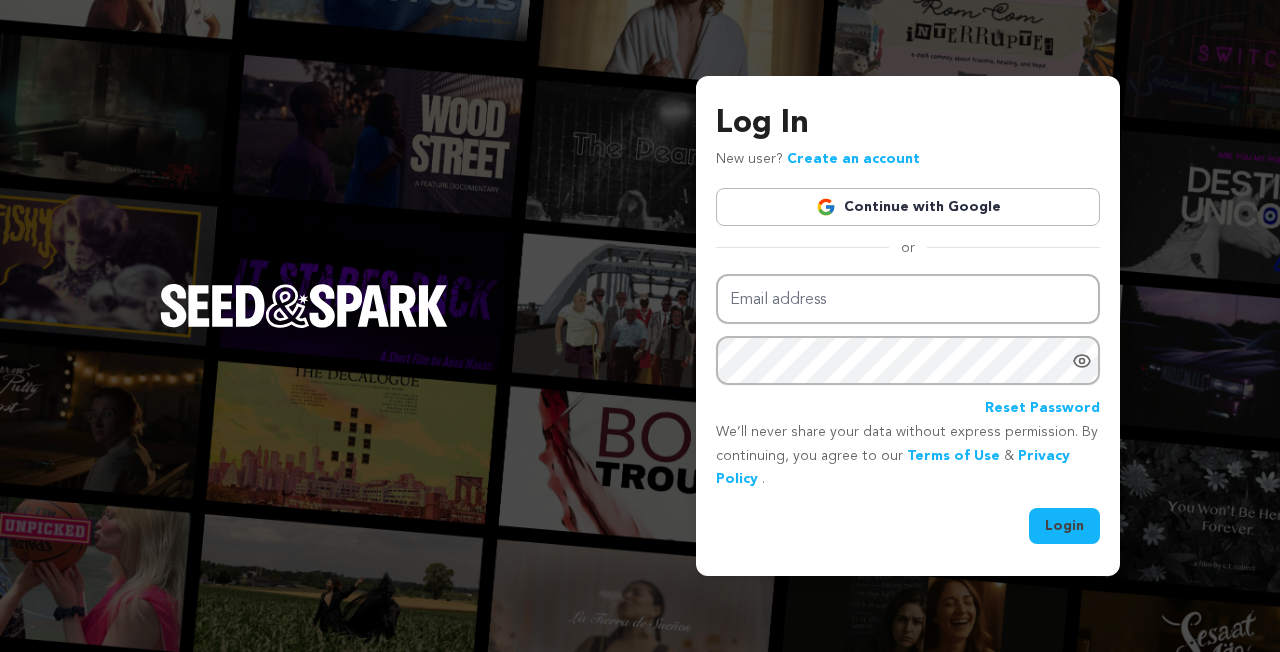 scroll, scrollTop: 0, scrollLeft: 0, axis: both 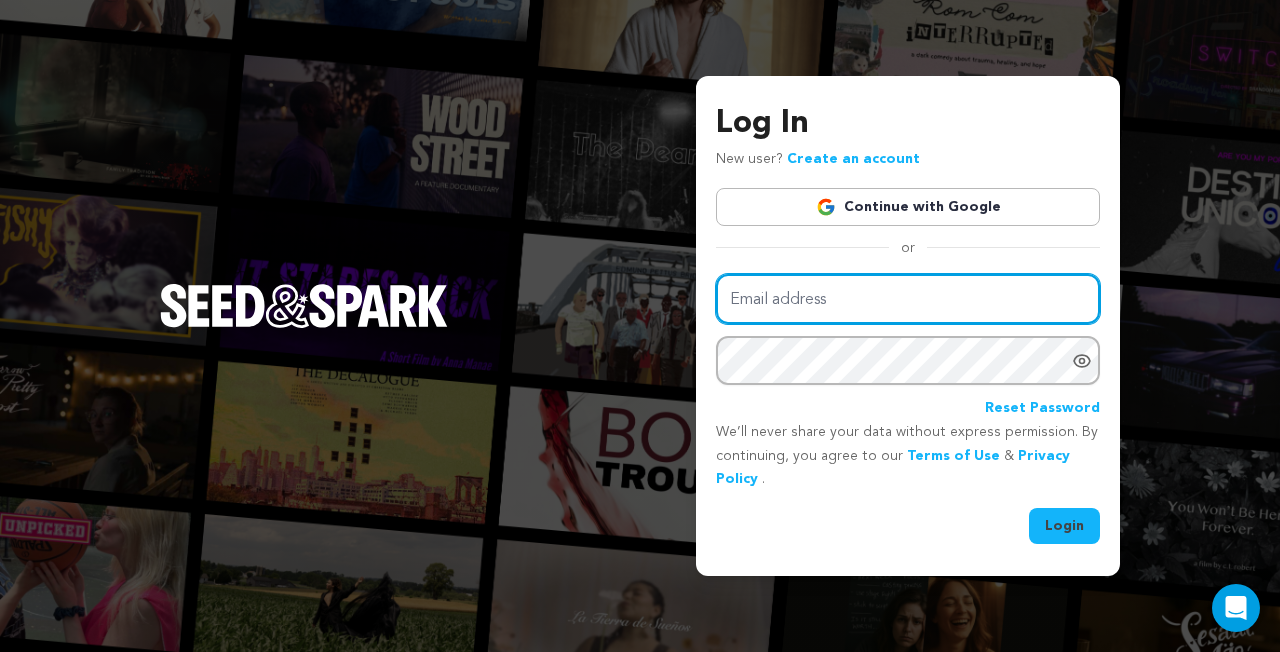 type on "kermetmerlkey@froglabllc.com" 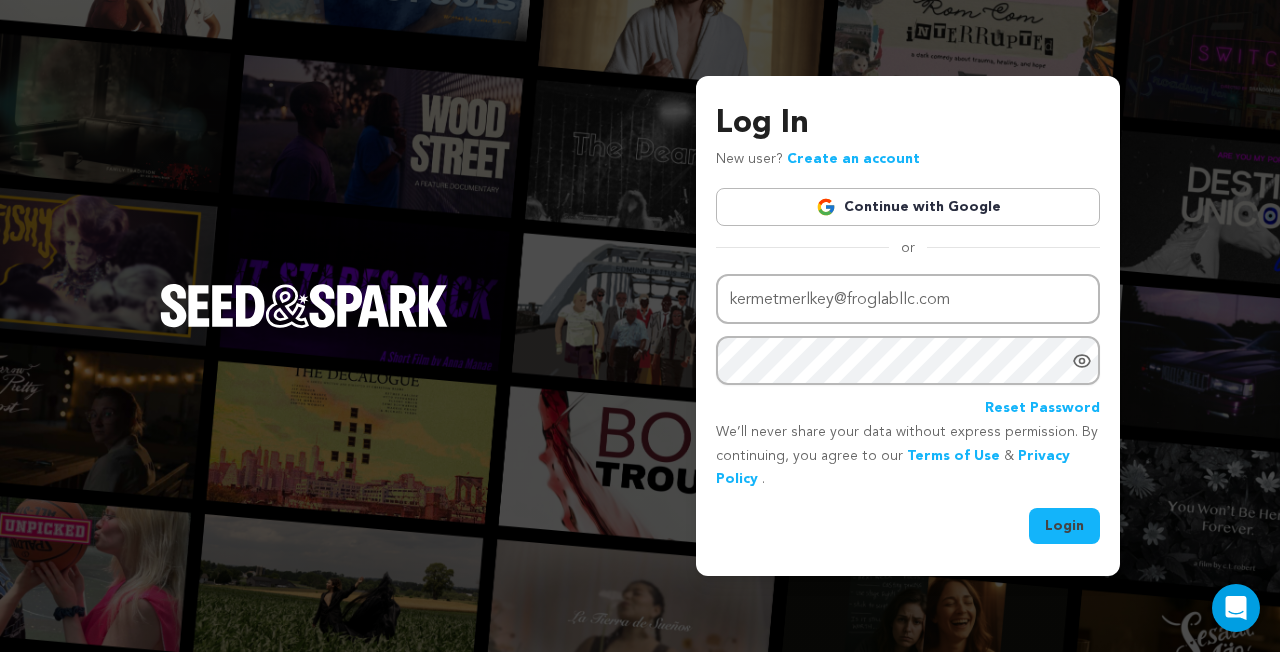 click on "Login" at bounding box center (1064, 526) 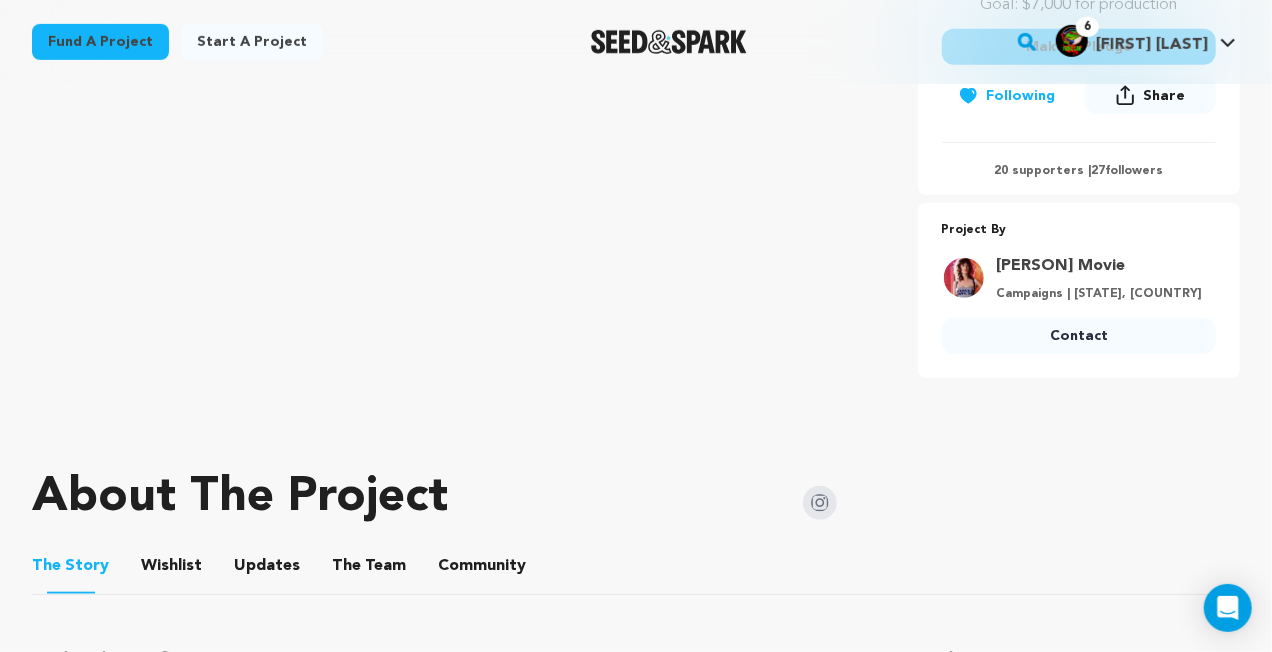 scroll, scrollTop: 700, scrollLeft: 0, axis: vertical 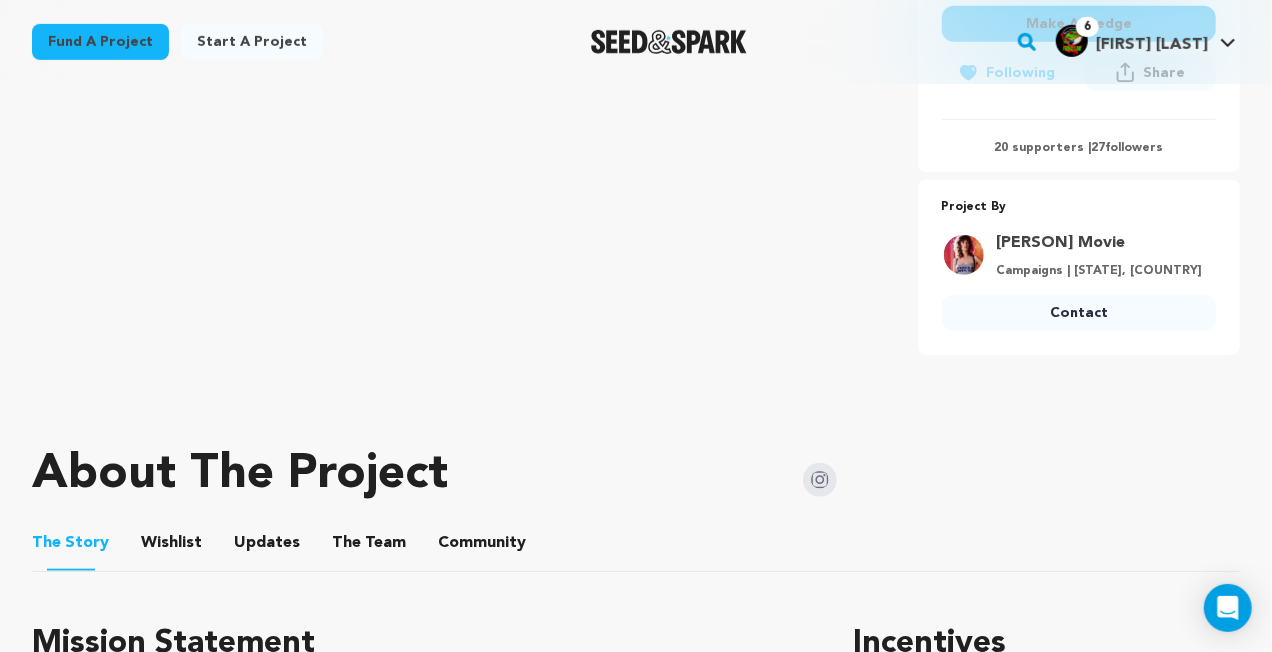 click on "Contact" at bounding box center (1079, 313) 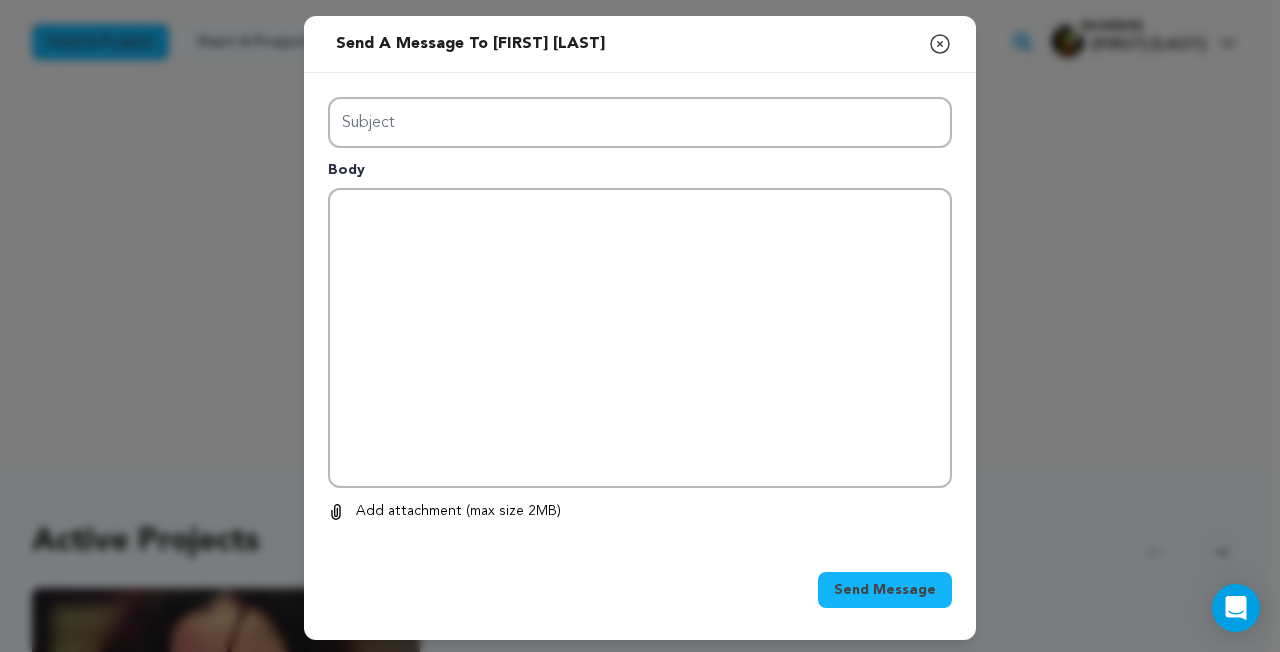 scroll, scrollTop: 0, scrollLeft: 0, axis: both 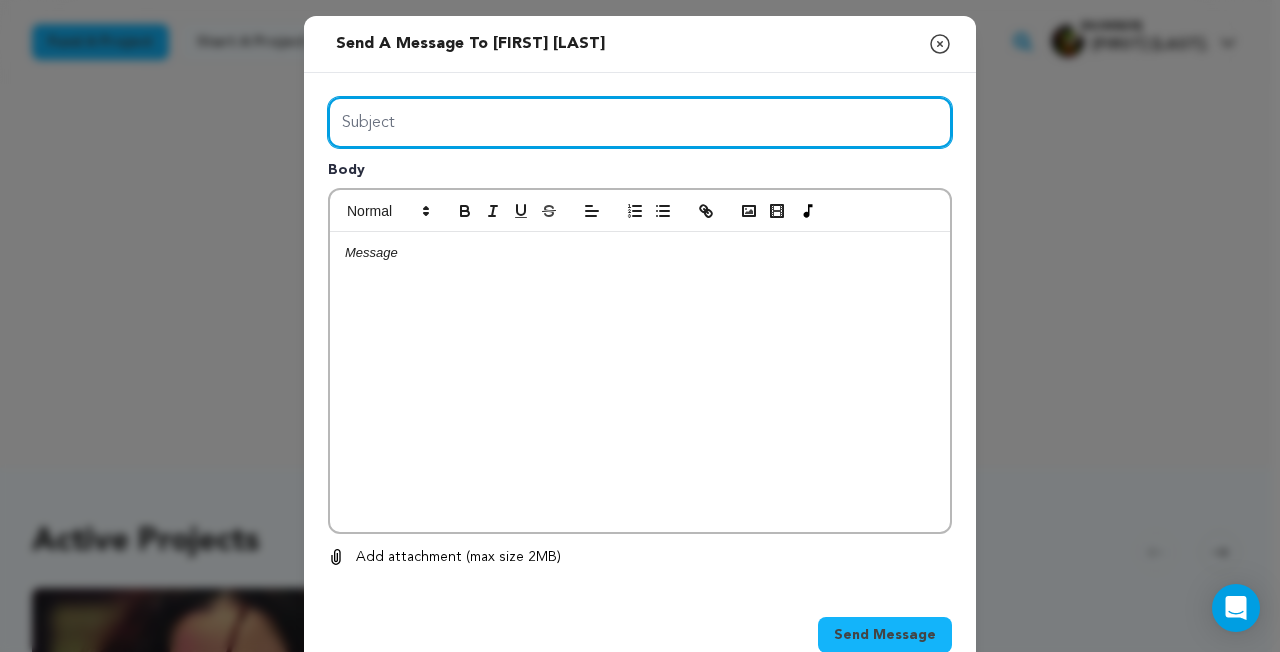 click on "Subject" at bounding box center (640, 122) 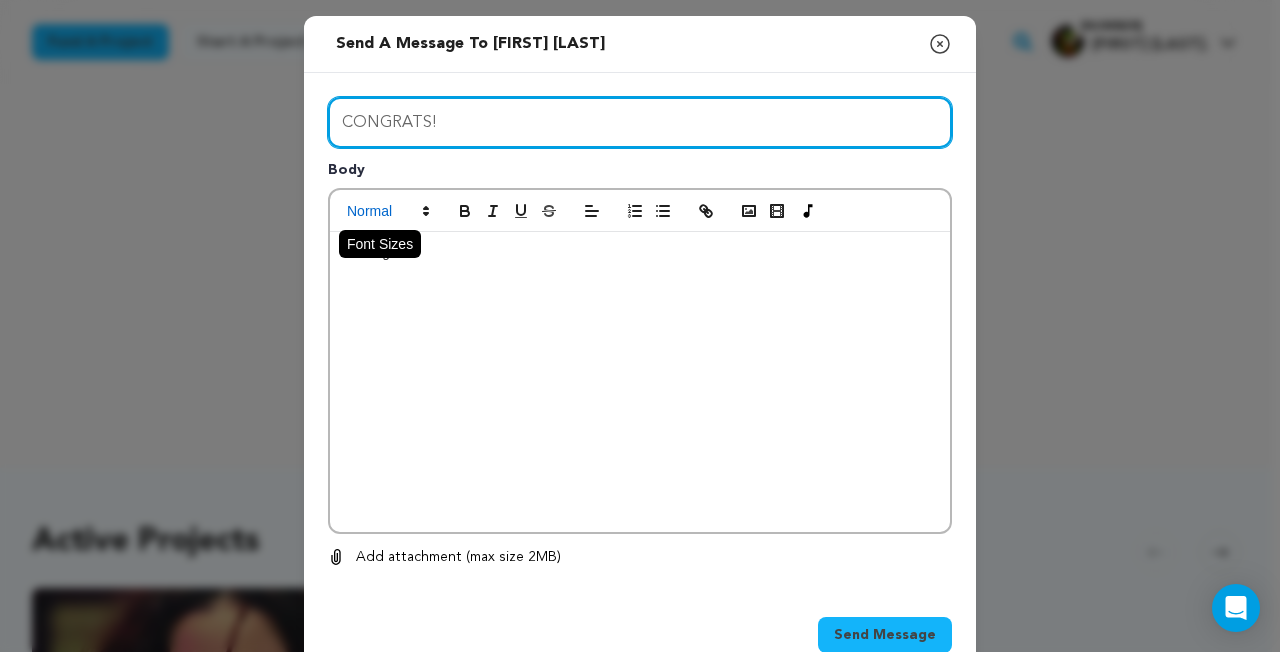 type on "CONGRATS!" 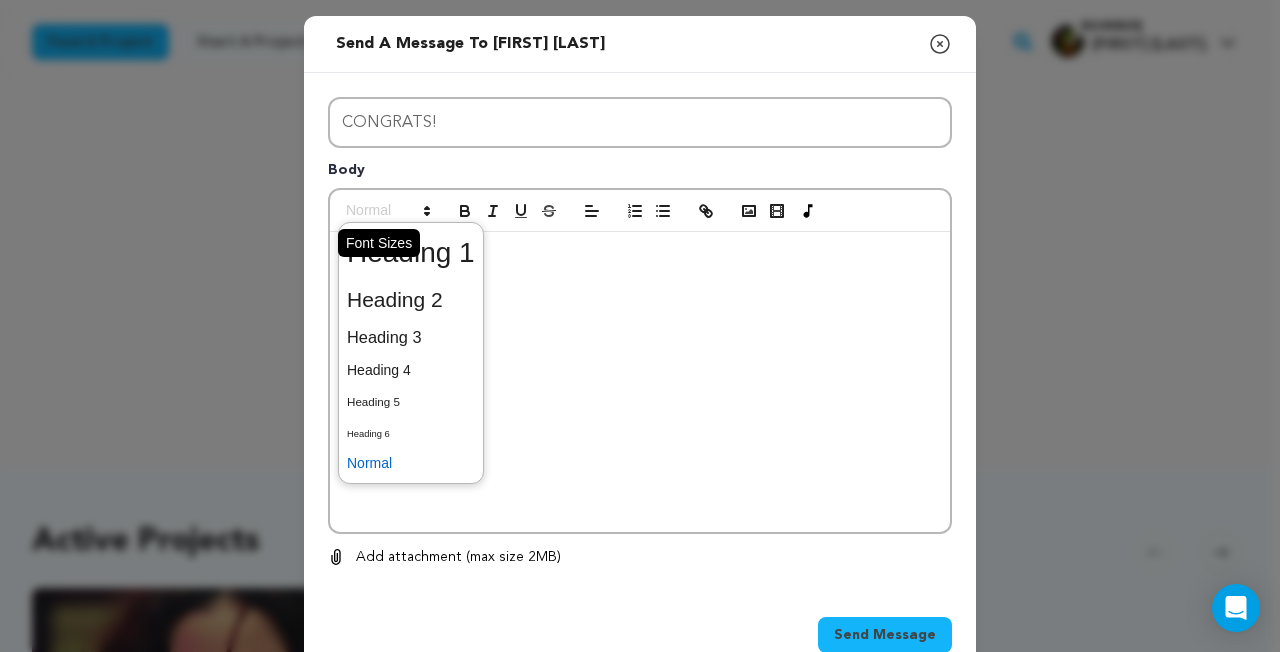 click 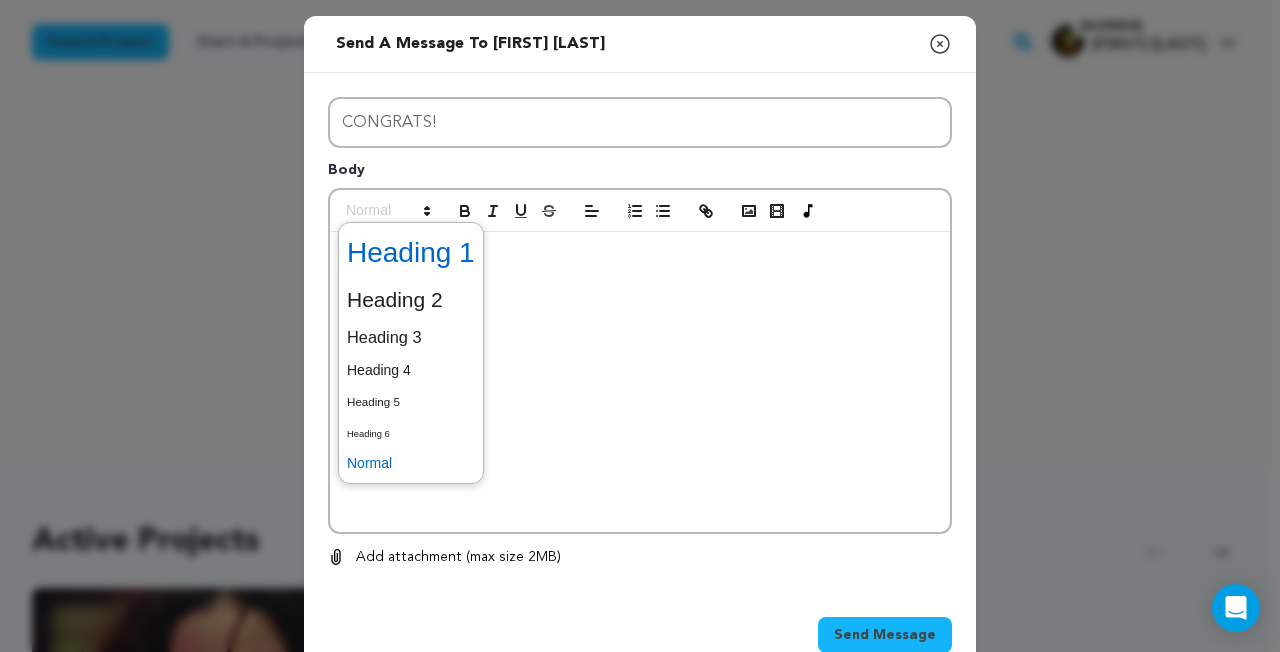 click at bounding box center [411, 253] 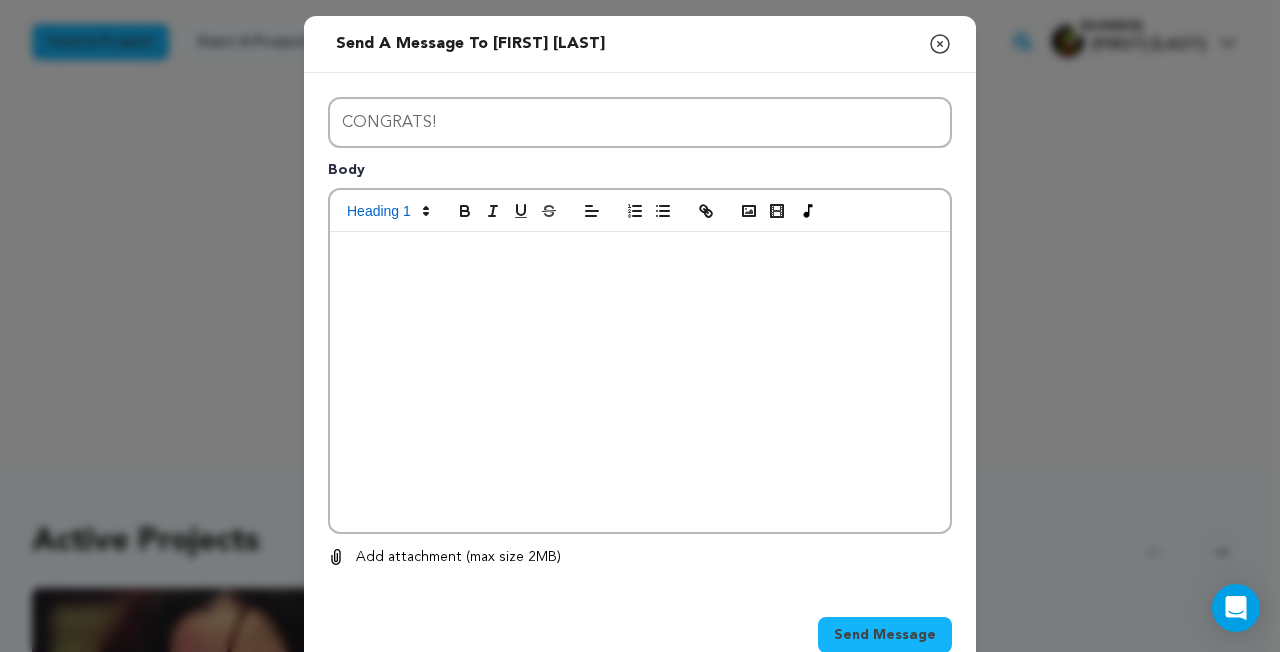 type 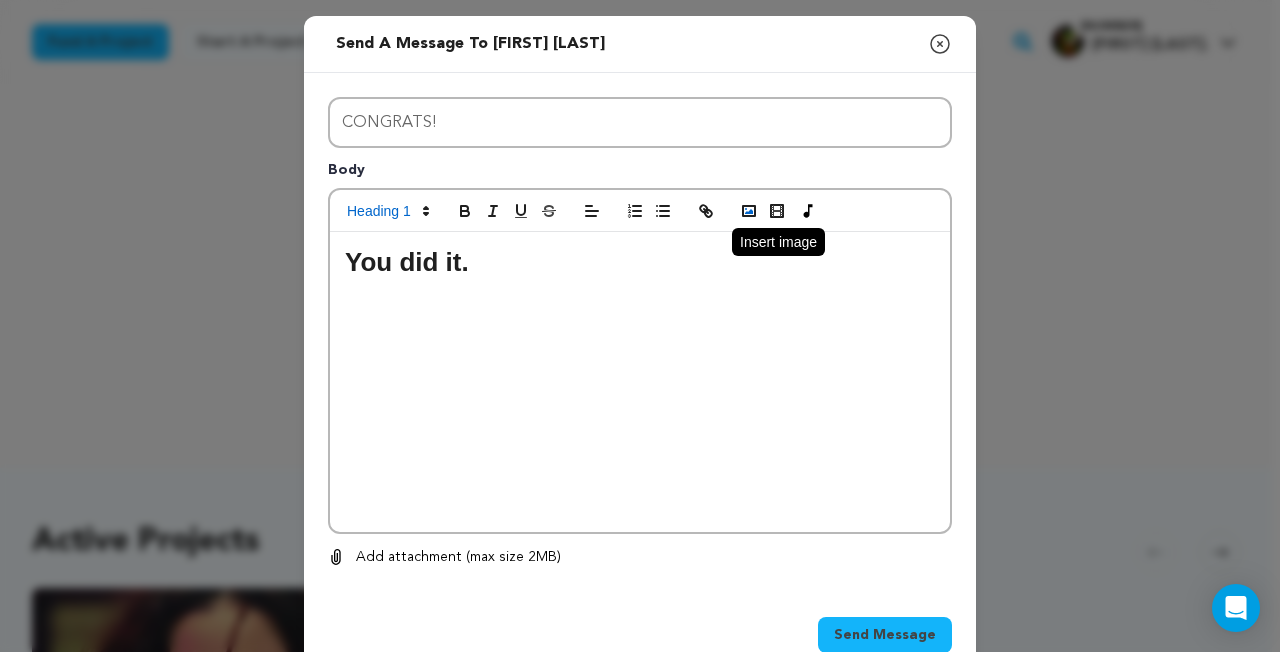 click 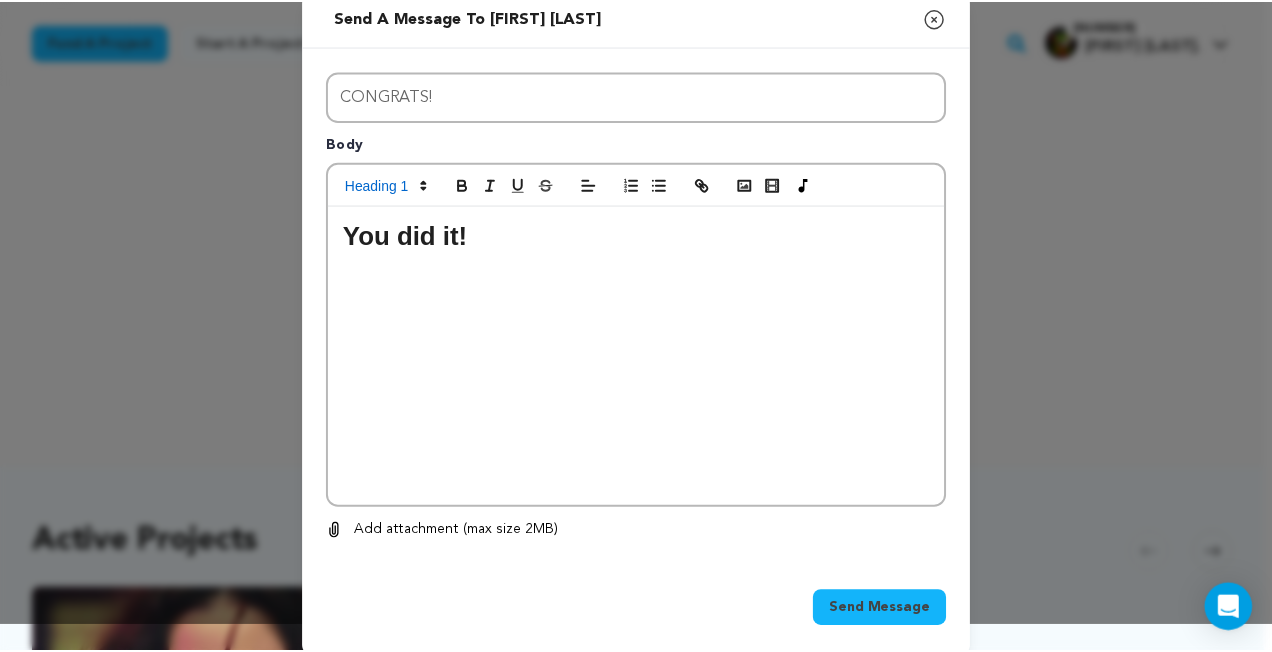 scroll, scrollTop: 49, scrollLeft: 0, axis: vertical 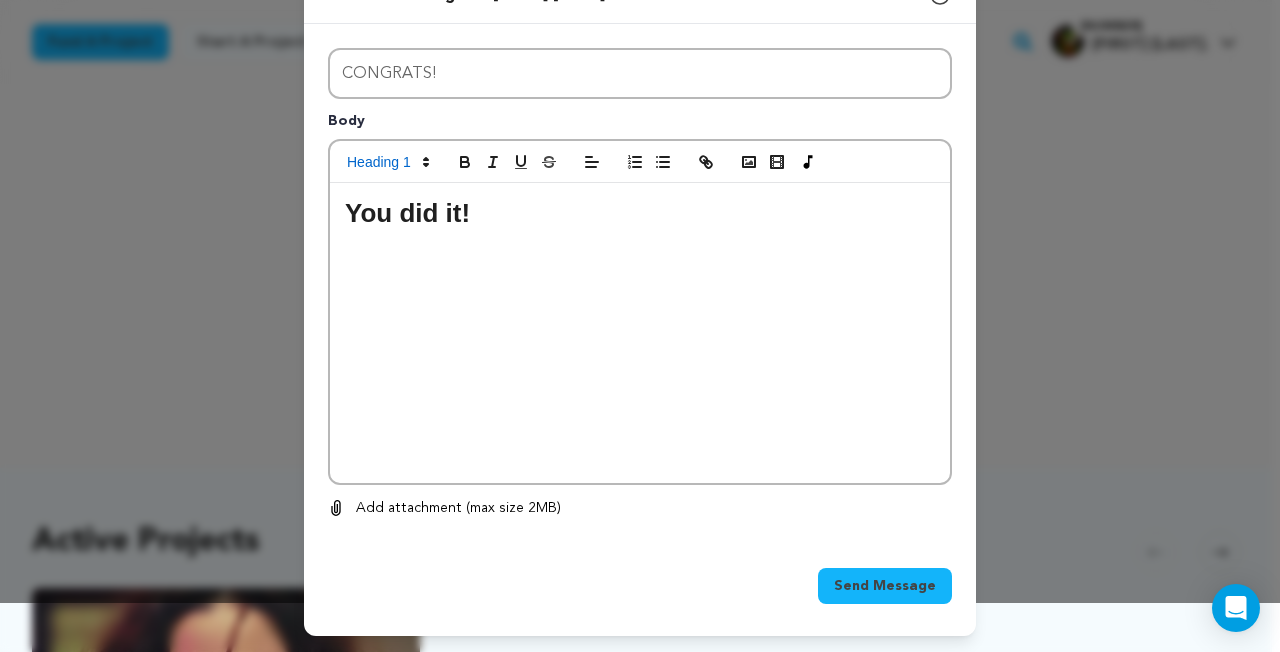 click on "Send Message" at bounding box center [885, 586] 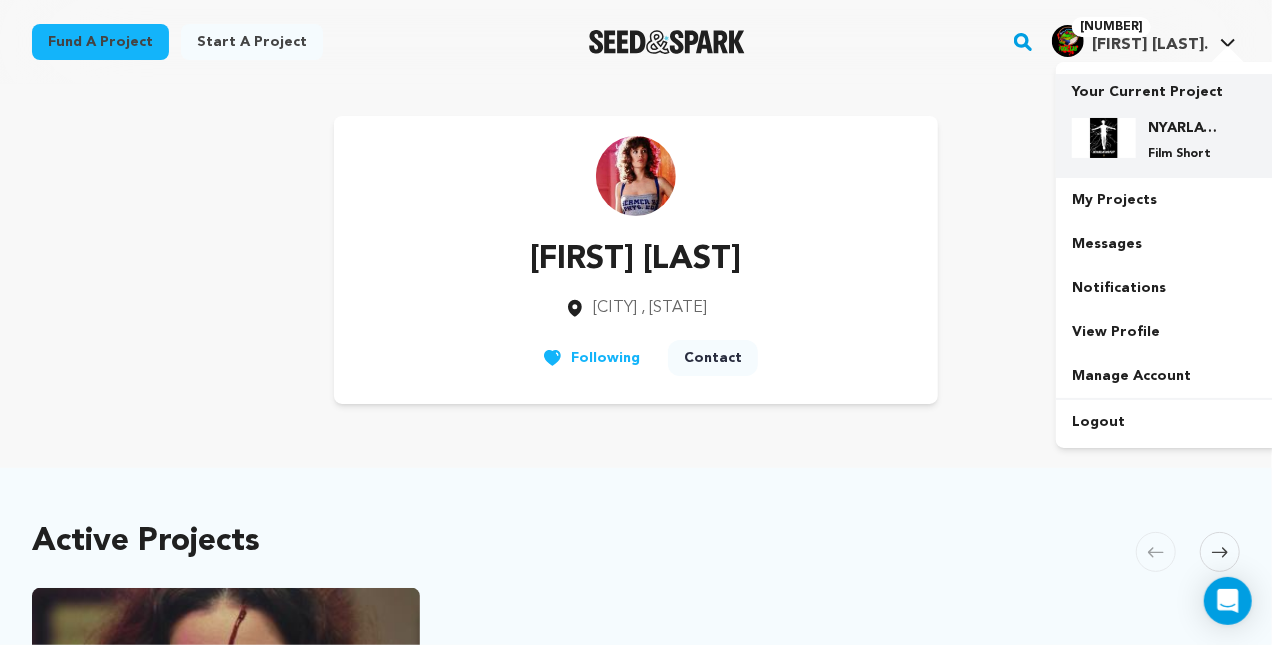 click on "NYARLATHOTEP
Film Short" at bounding box center [1184, 140] 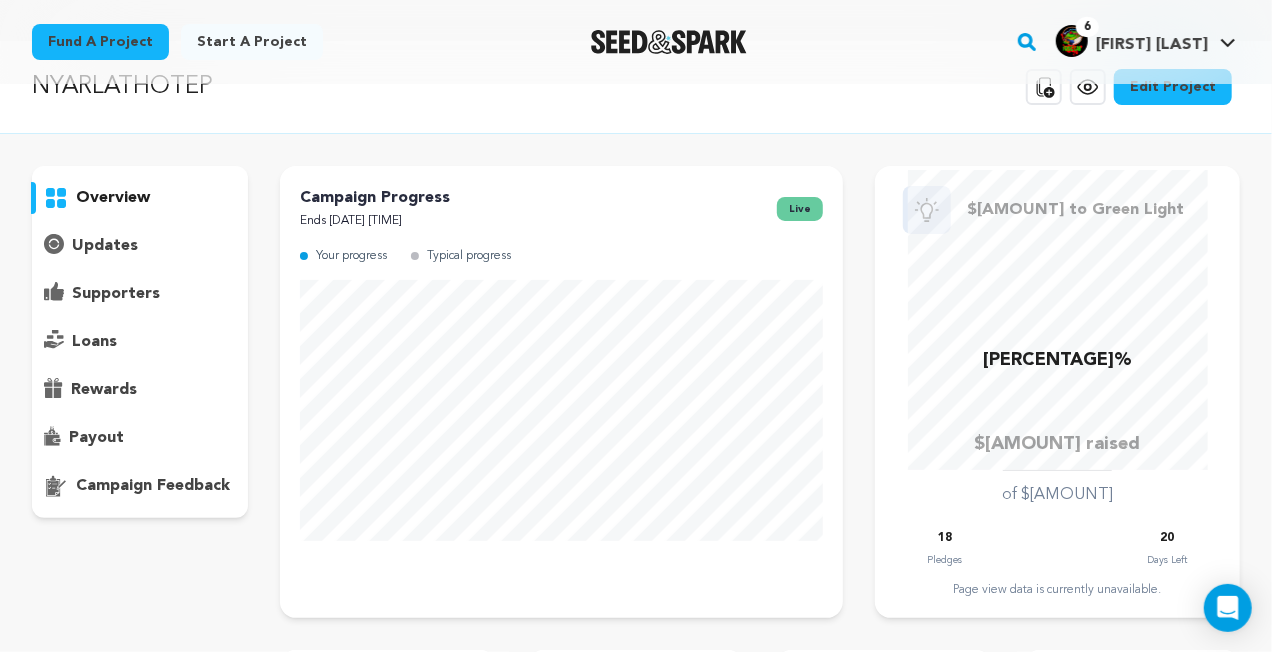 scroll, scrollTop: 0, scrollLeft: 0, axis: both 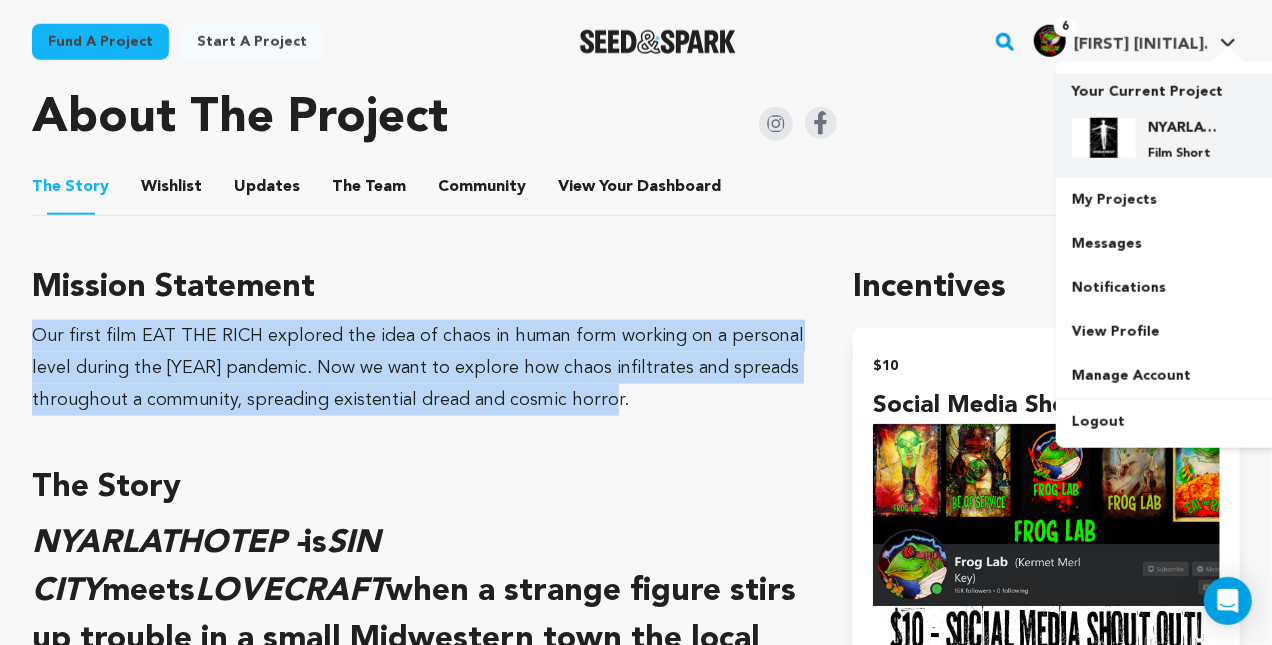 click on "NYARLATHOTEP" at bounding box center [1184, 128] 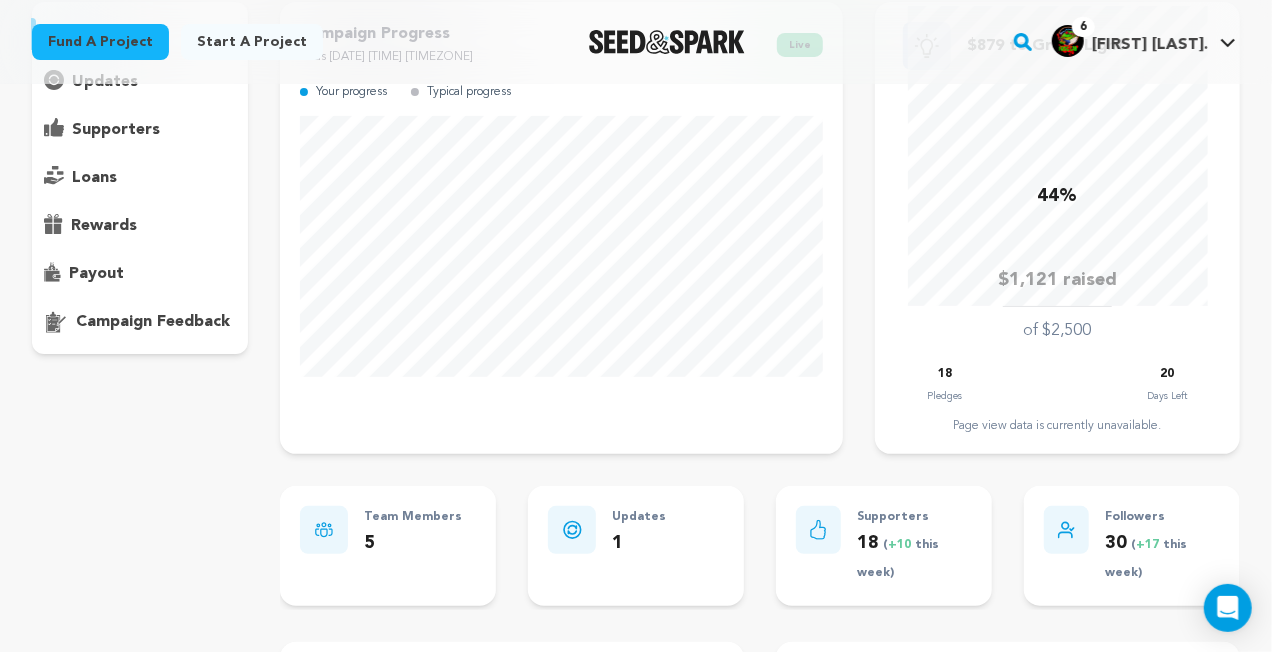 scroll, scrollTop: 200, scrollLeft: 0, axis: vertical 